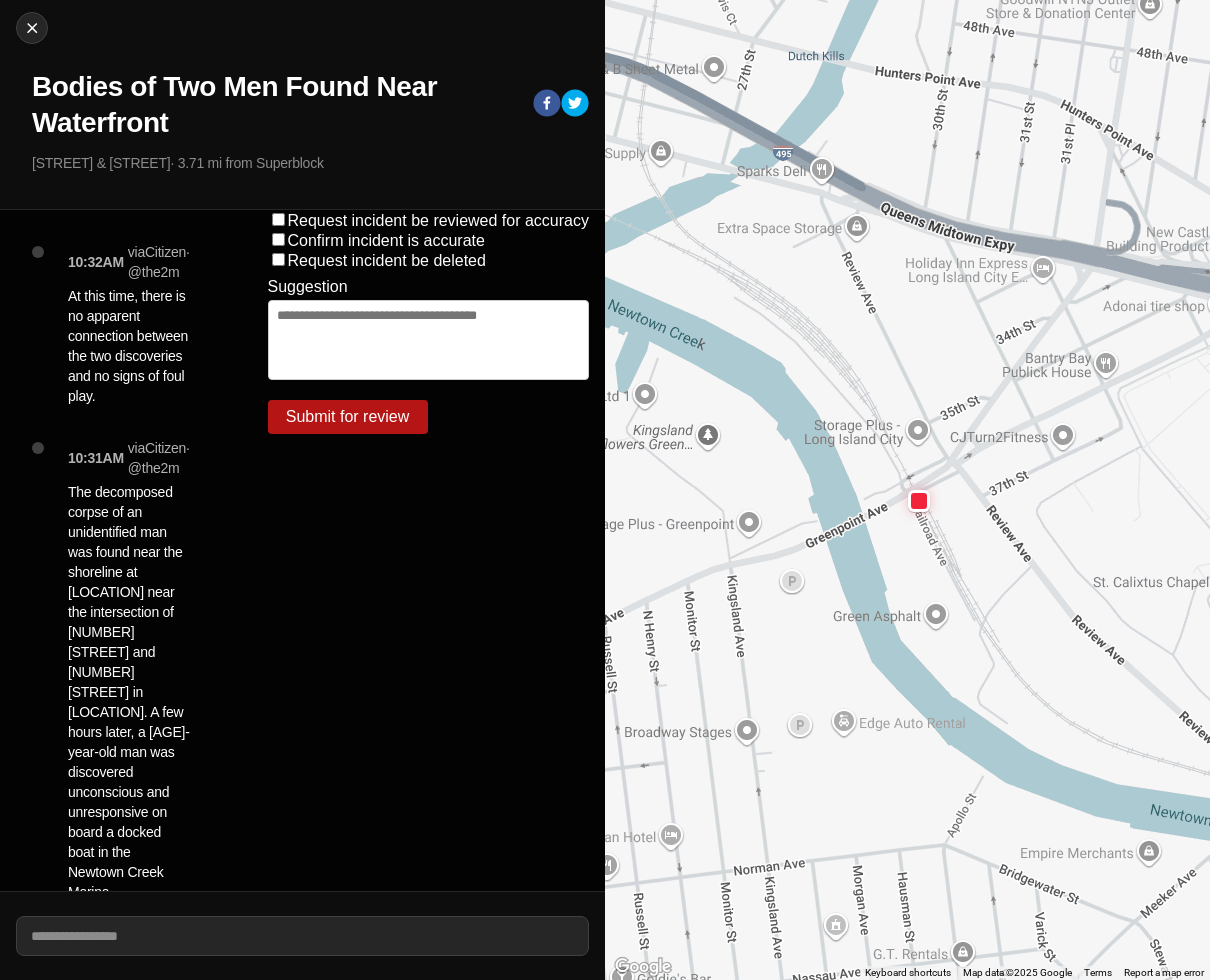 scroll, scrollTop: 0, scrollLeft: 0, axis: both 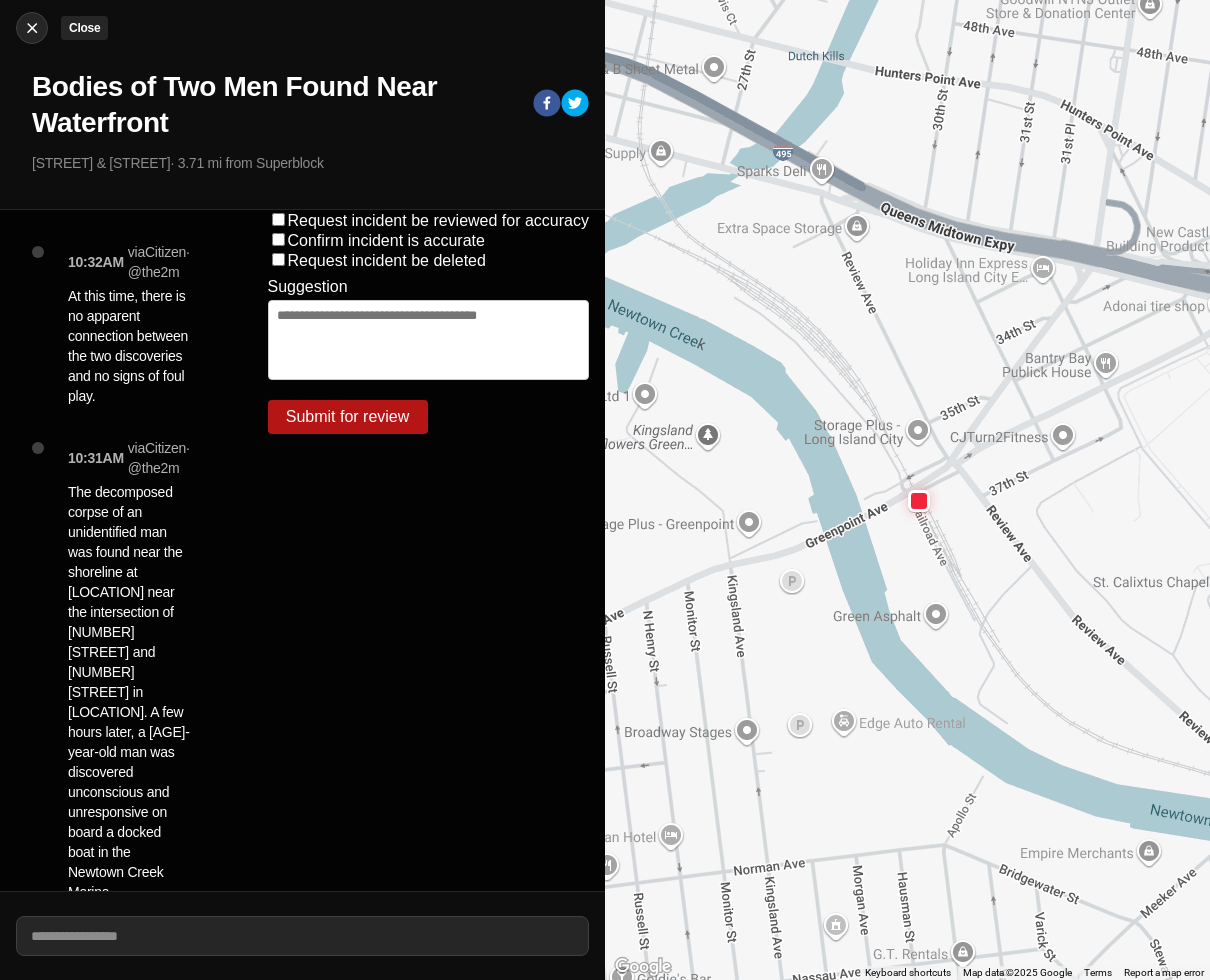 click at bounding box center (32, 28) 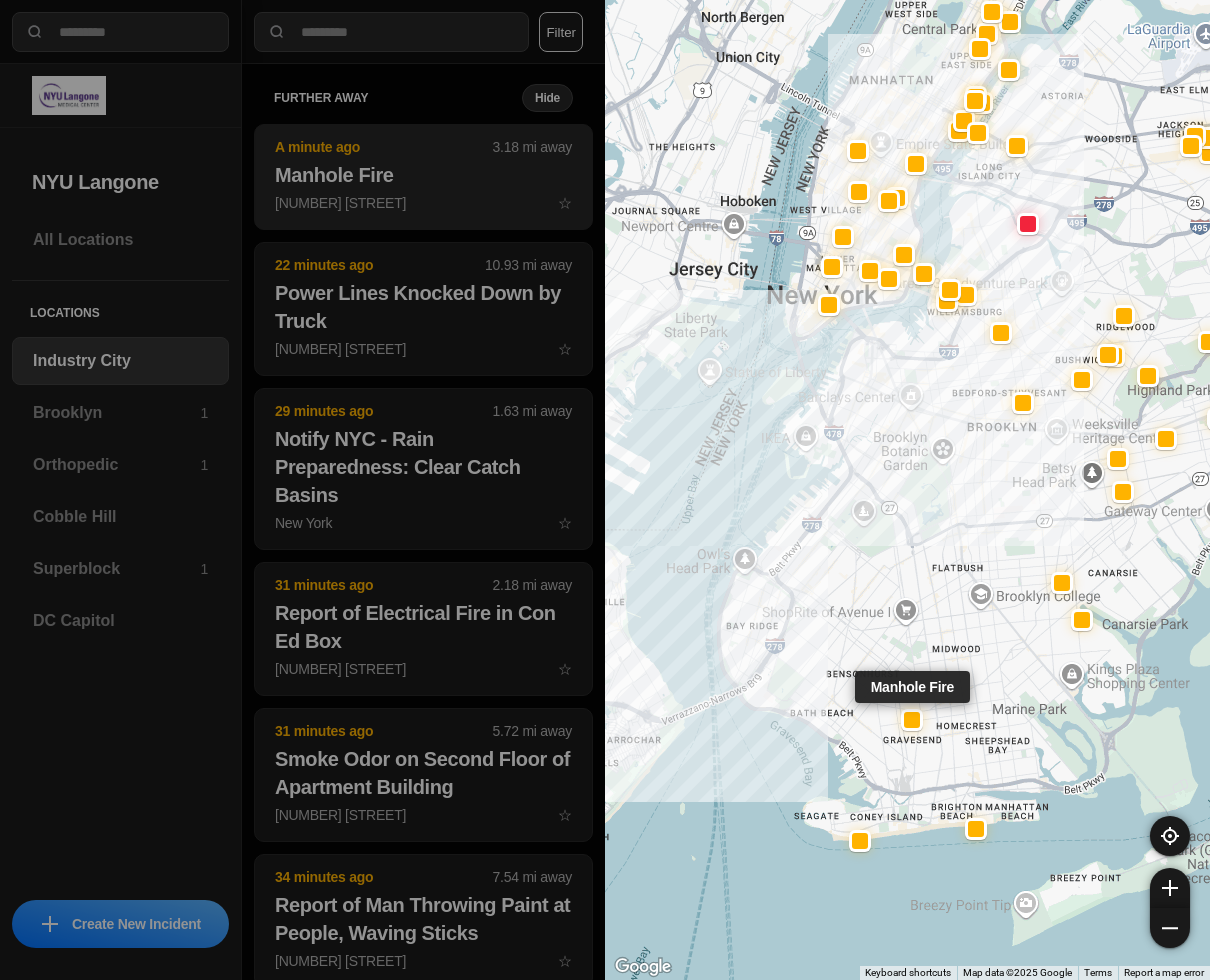 click on "[TIME] [DISTANCE] [TIME] [DISTANCE]  [EVENT] [NUMBER] [STREET] ☆" at bounding box center [423, 177] 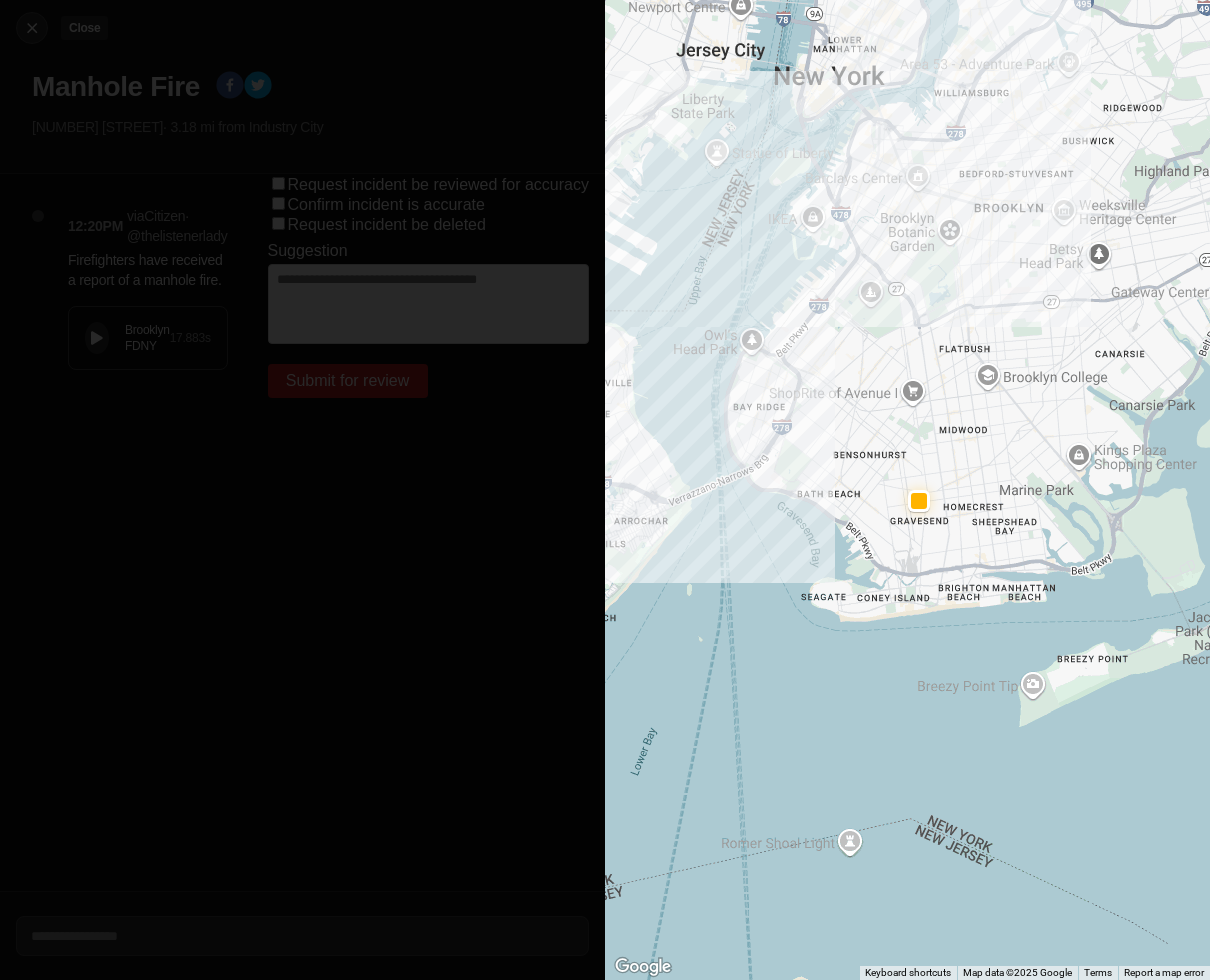 click at bounding box center [32, 28] 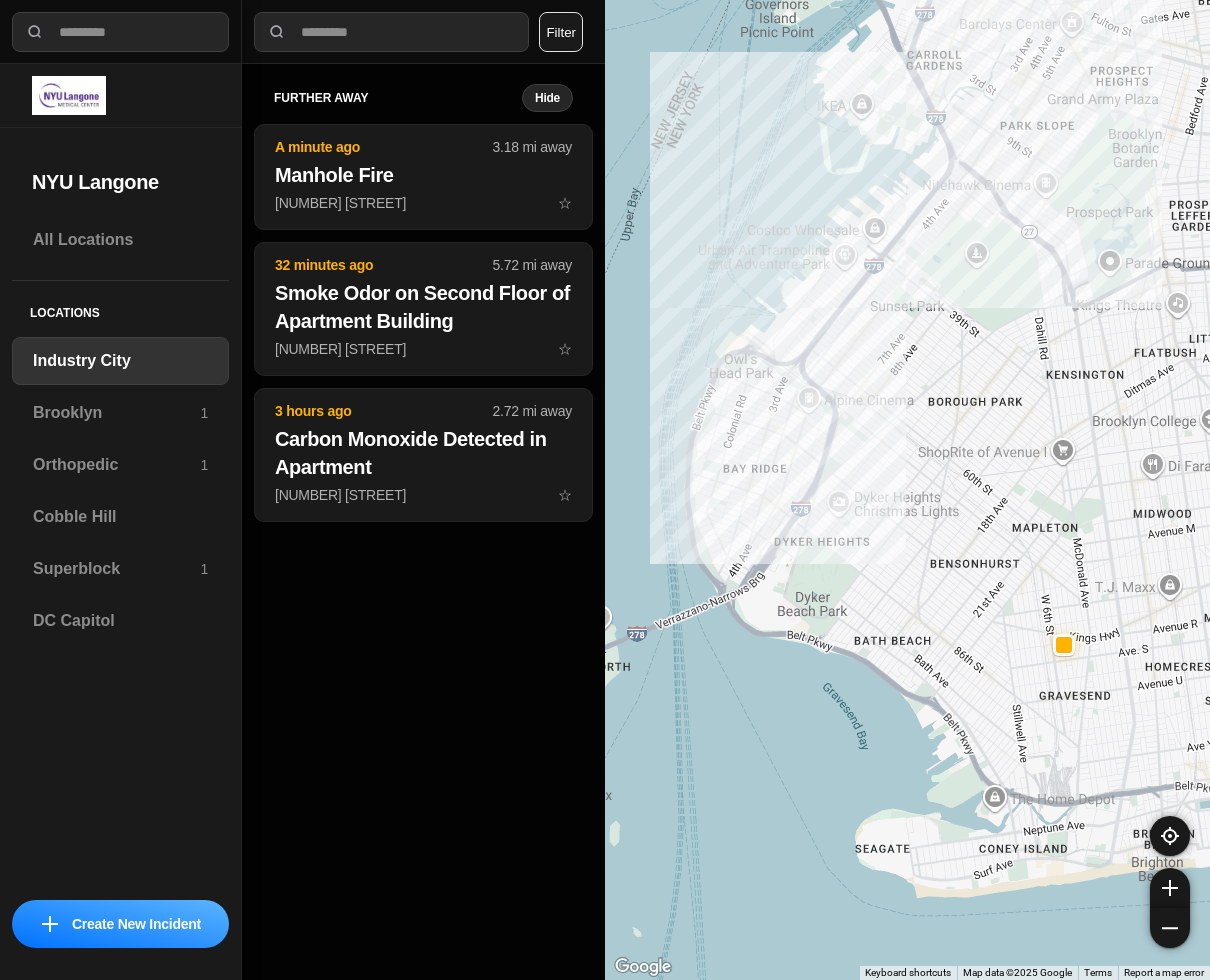 drag, startPoint x: 829, startPoint y: 705, endPoint x: 921, endPoint y: 462, distance: 259.83264 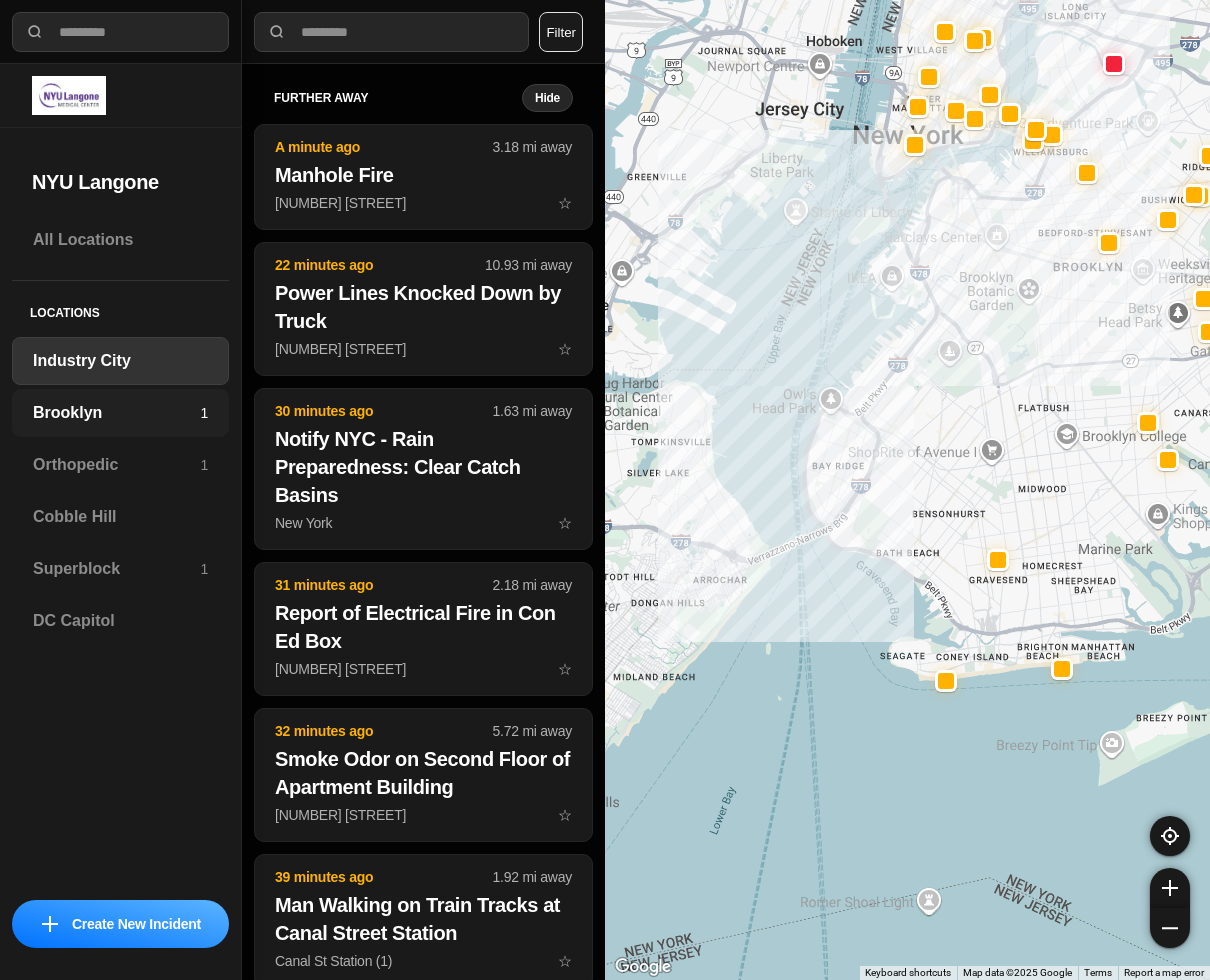 click on "Brooklyn 1" at bounding box center [120, 413] 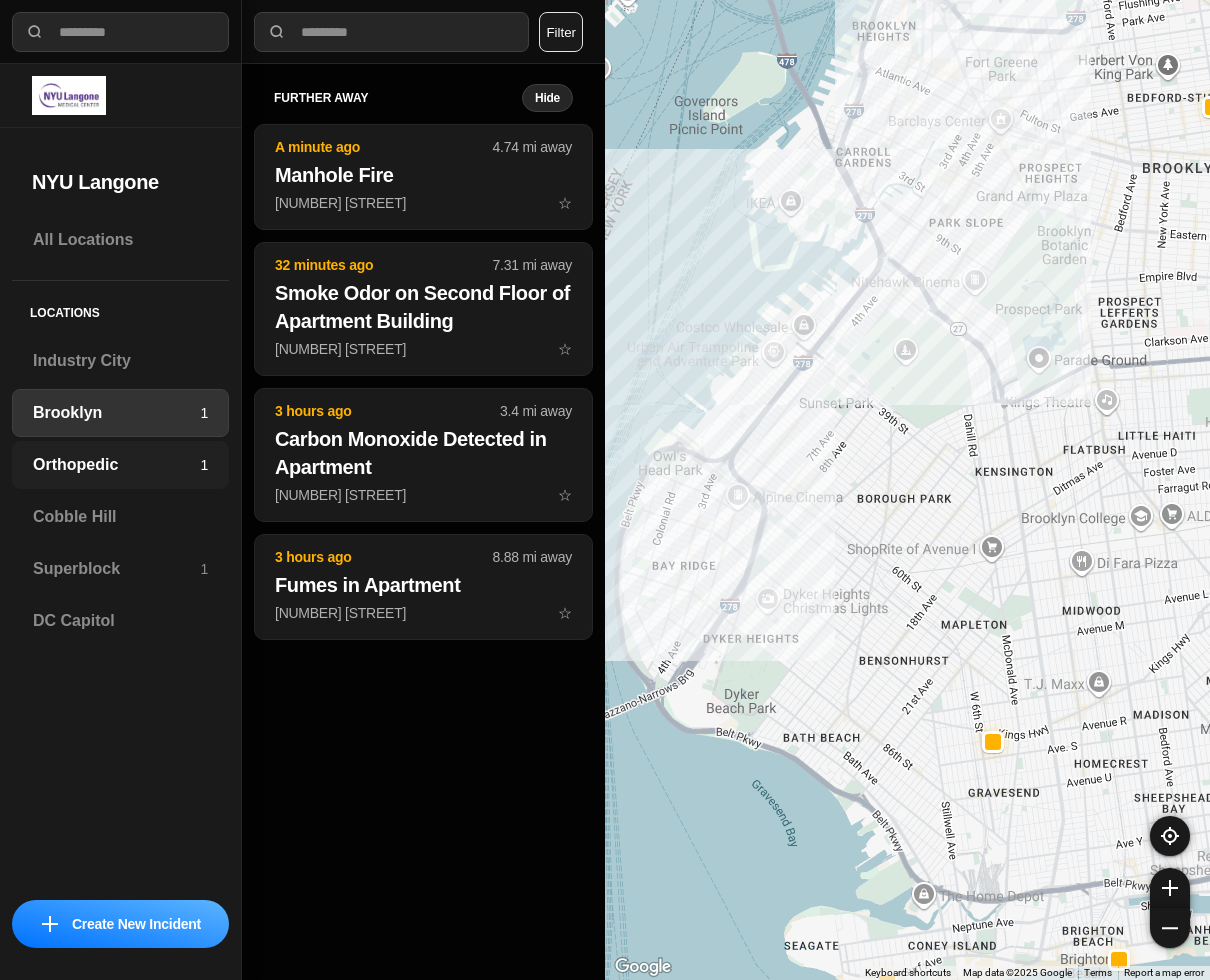 click on "Orthopedic" at bounding box center [116, 465] 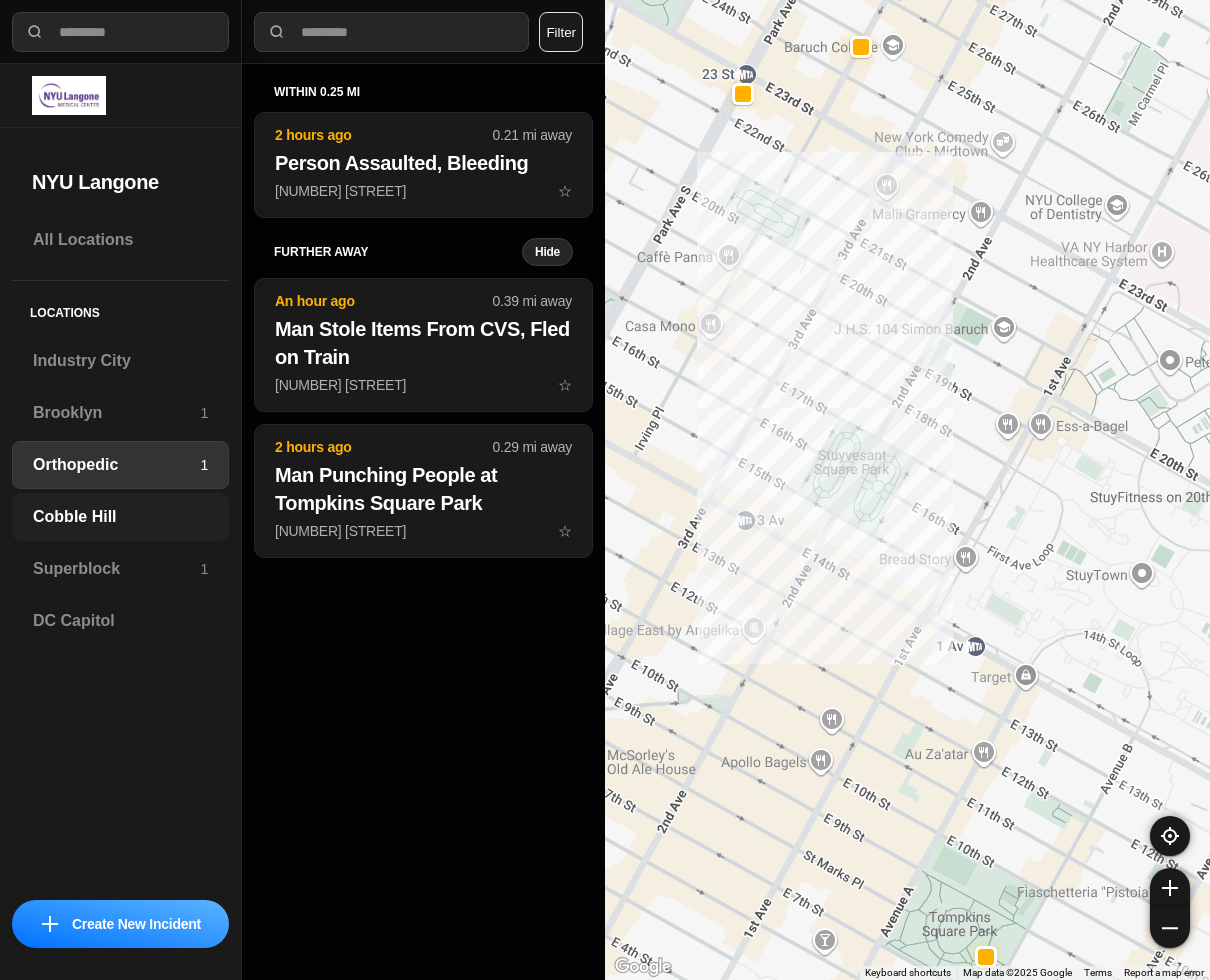 click on "Cobble Hill" at bounding box center (120, 517) 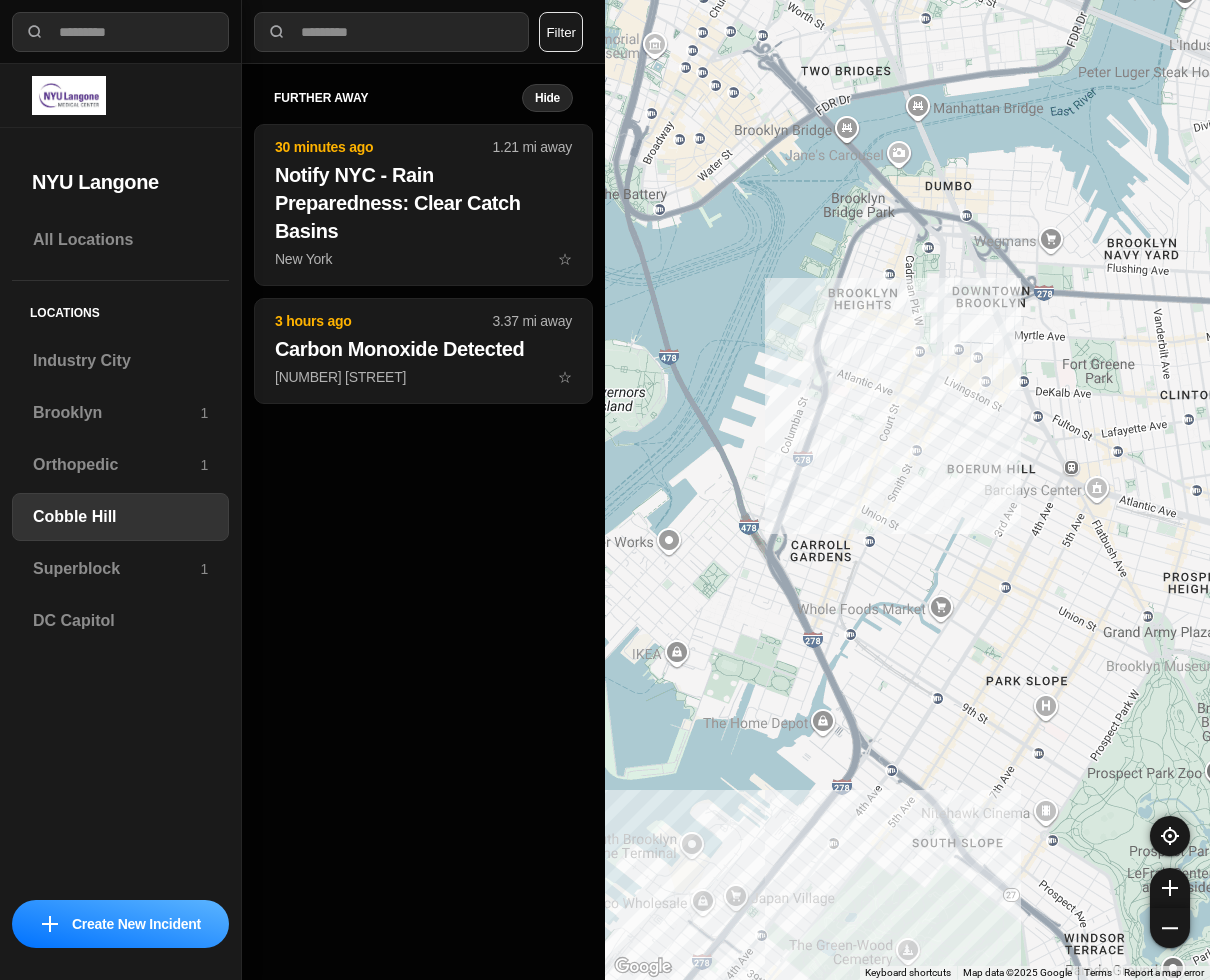 drag, startPoint x: 716, startPoint y: 481, endPoint x: 866, endPoint y: 505, distance: 151.90787 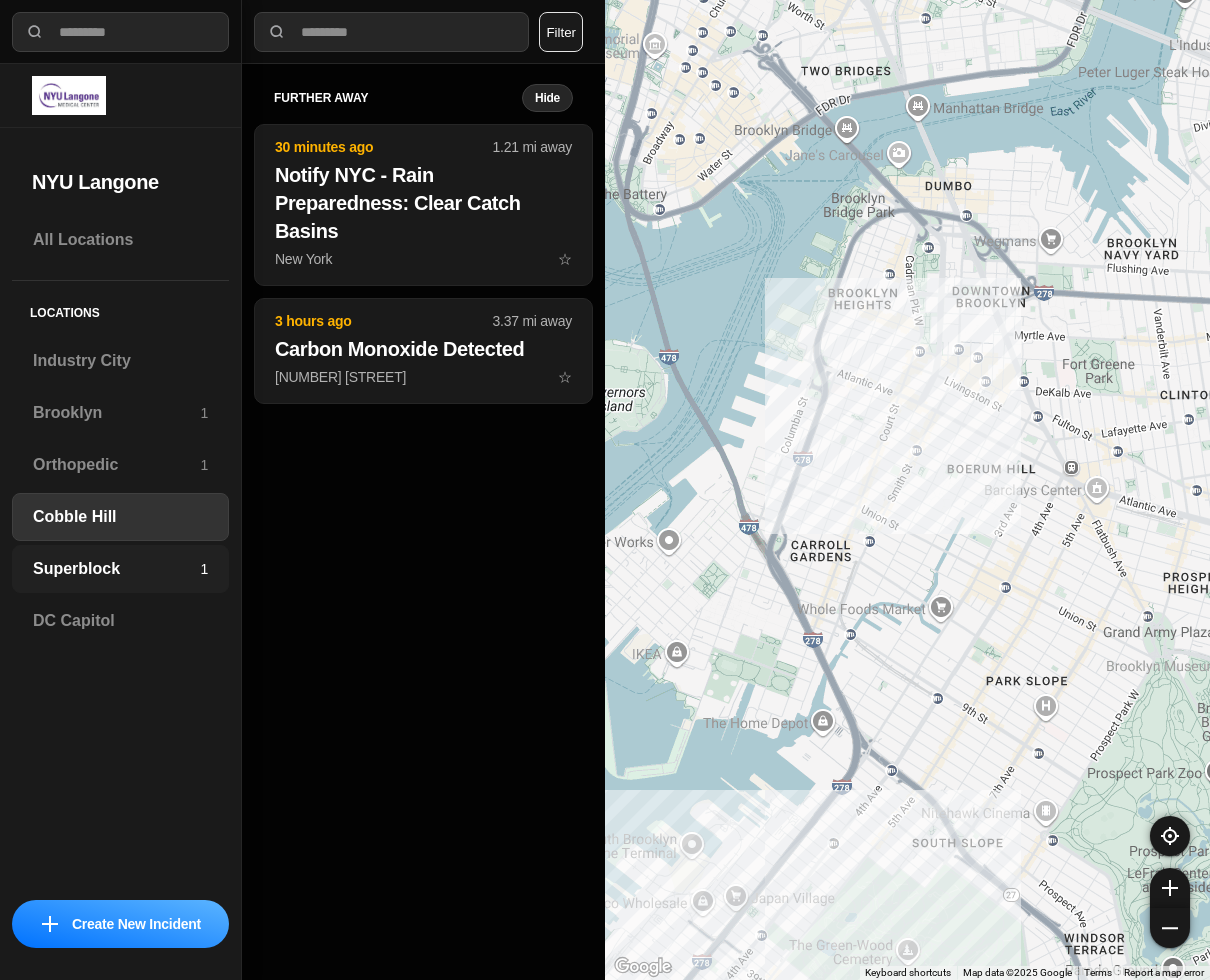 click on "Superblock" at bounding box center (116, 569) 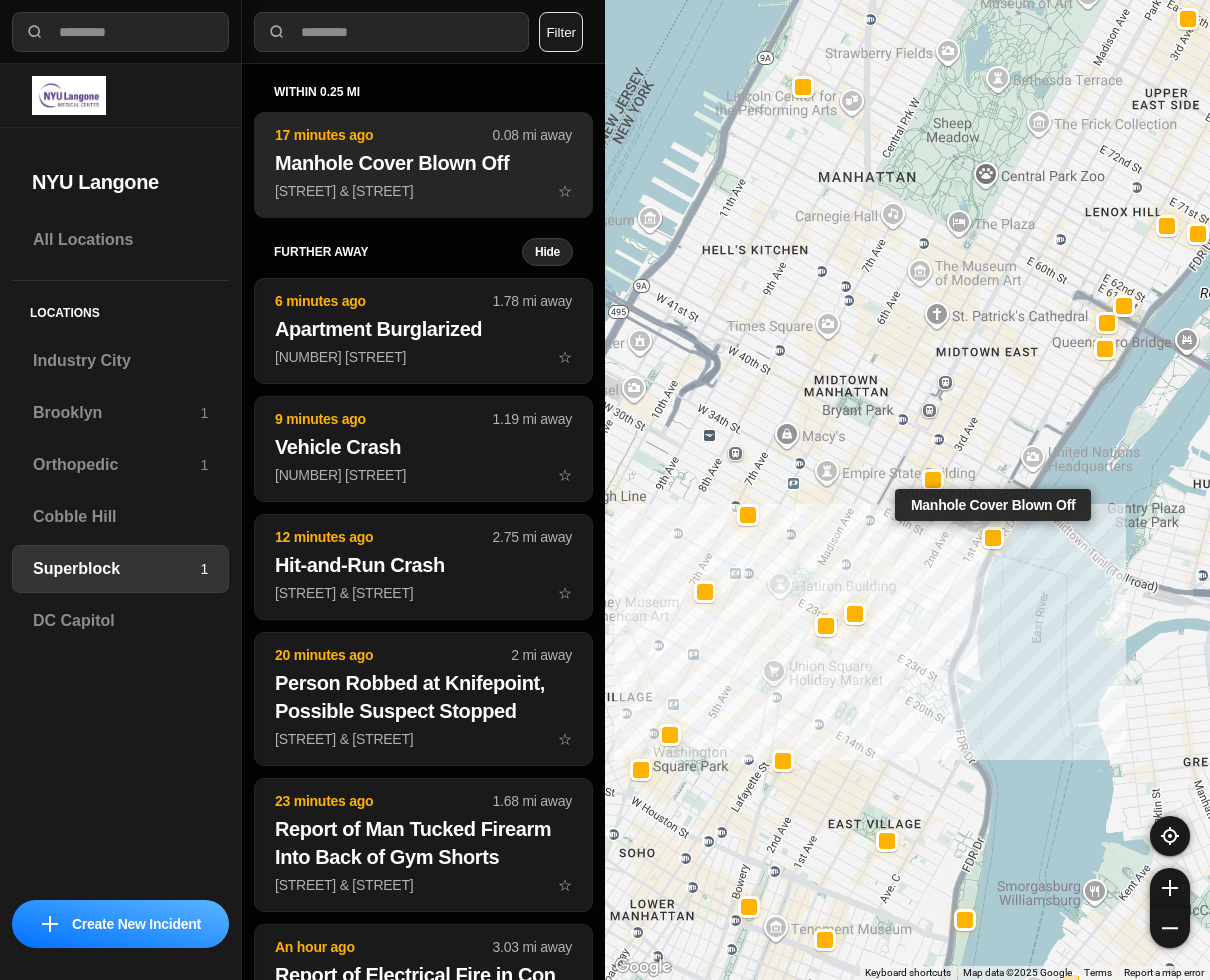 click on "Manhole Cover Blown Off" at bounding box center (423, 163) 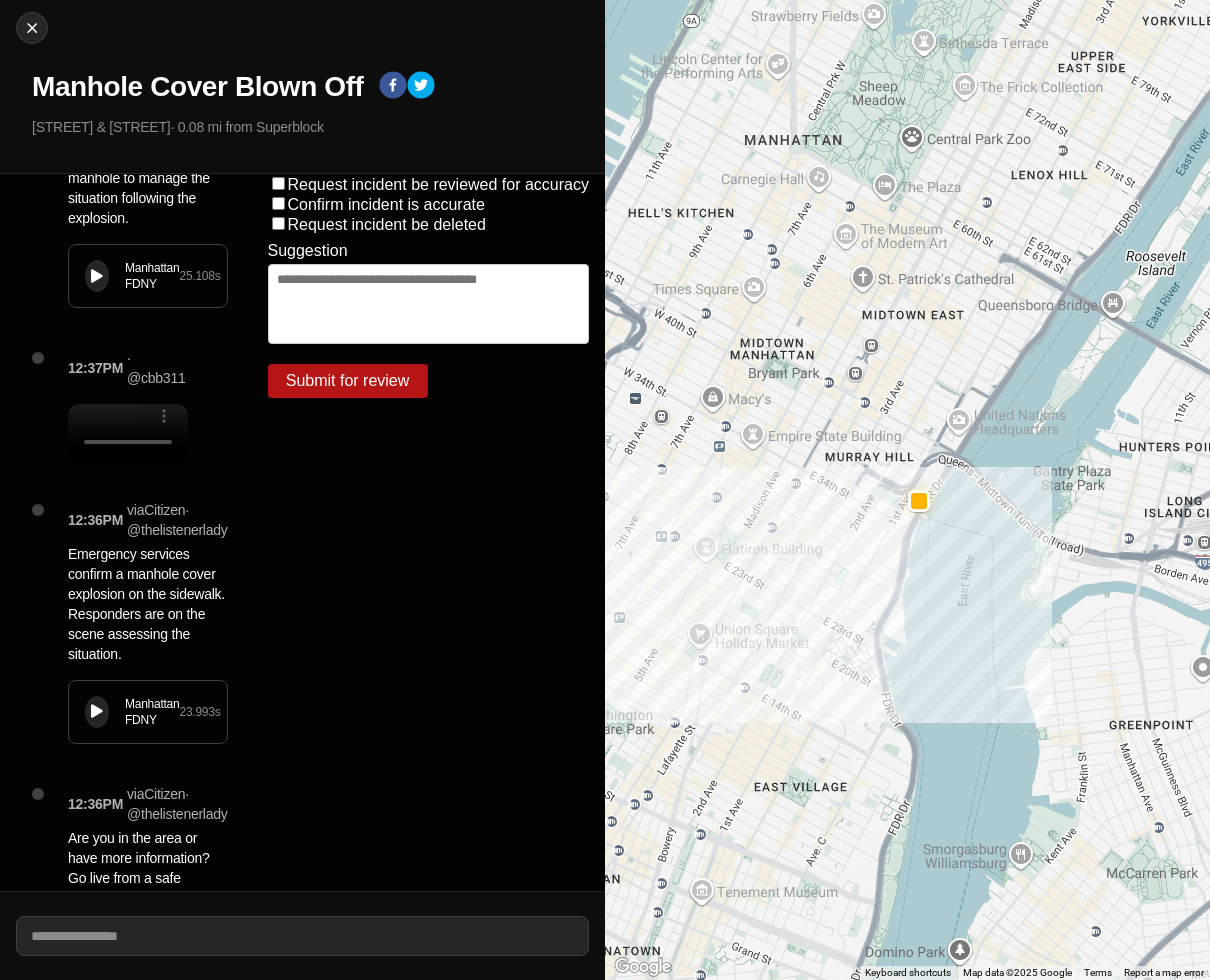 scroll, scrollTop: 0, scrollLeft: 0, axis: both 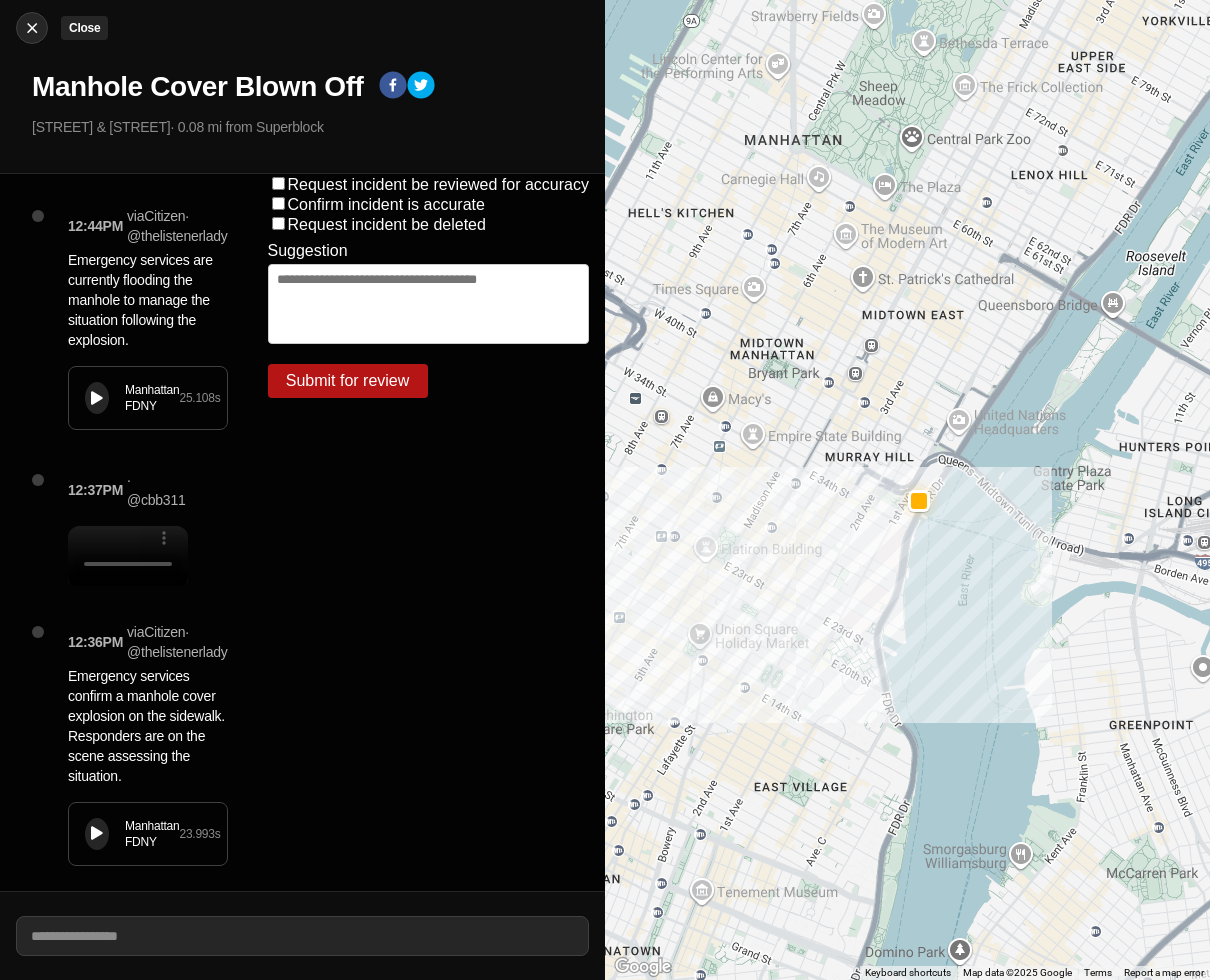 click at bounding box center (32, 28) 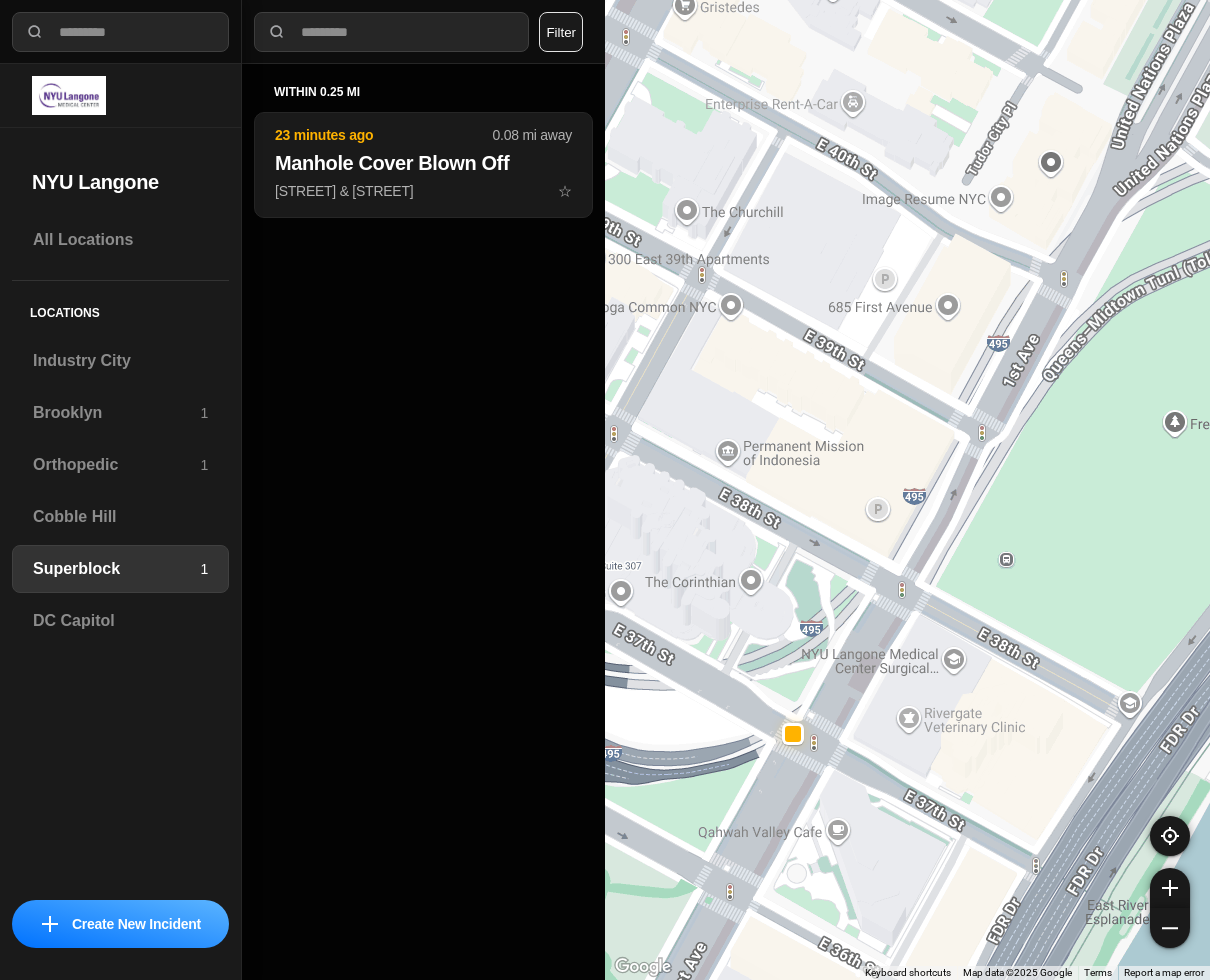 drag, startPoint x: 1044, startPoint y: 390, endPoint x: 883, endPoint y: 645, distance: 301.57254 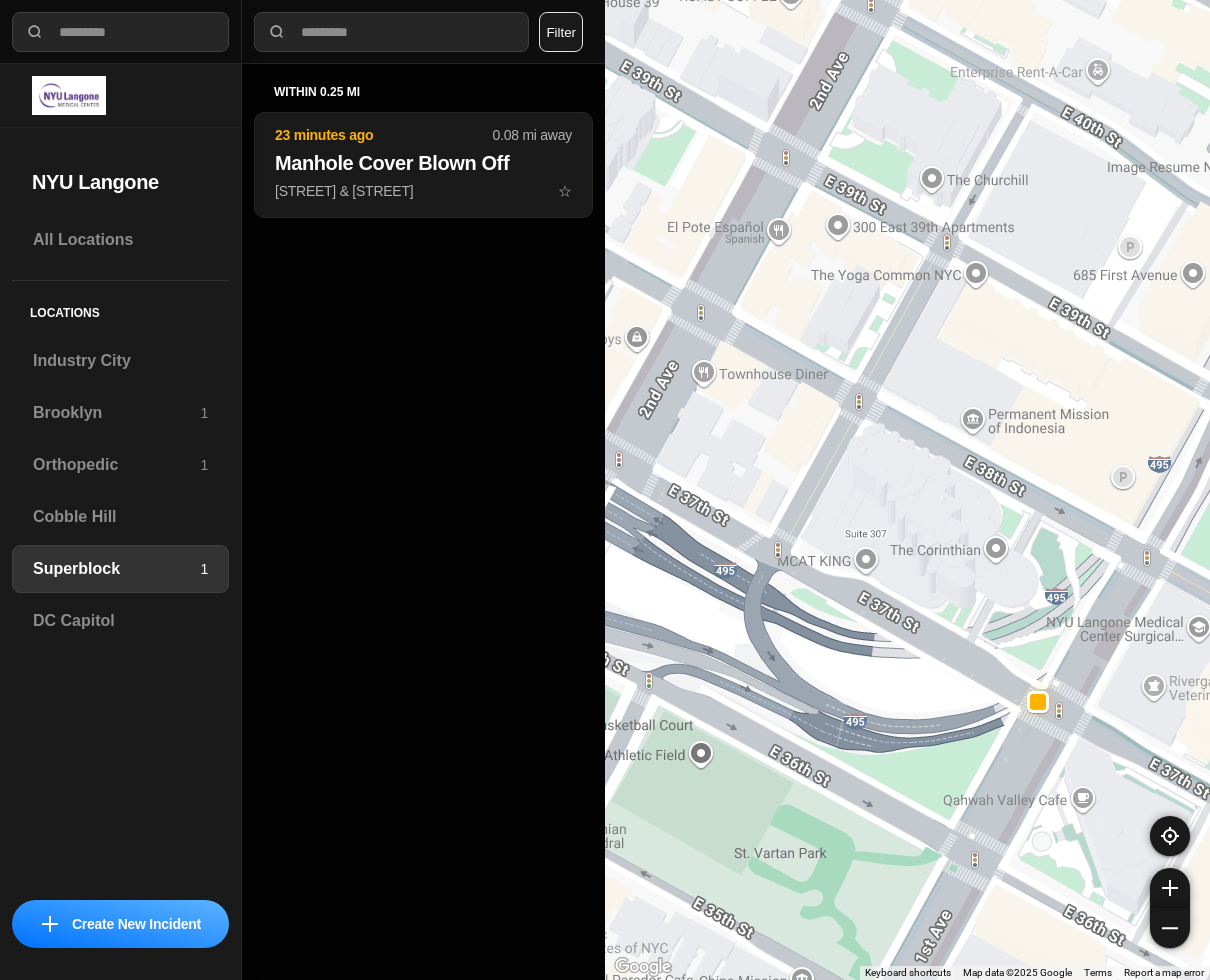 drag, startPoint x: 896, startPoint y: 630, endPoint x: 1142, endPoint y: 596, distance: 248.33849 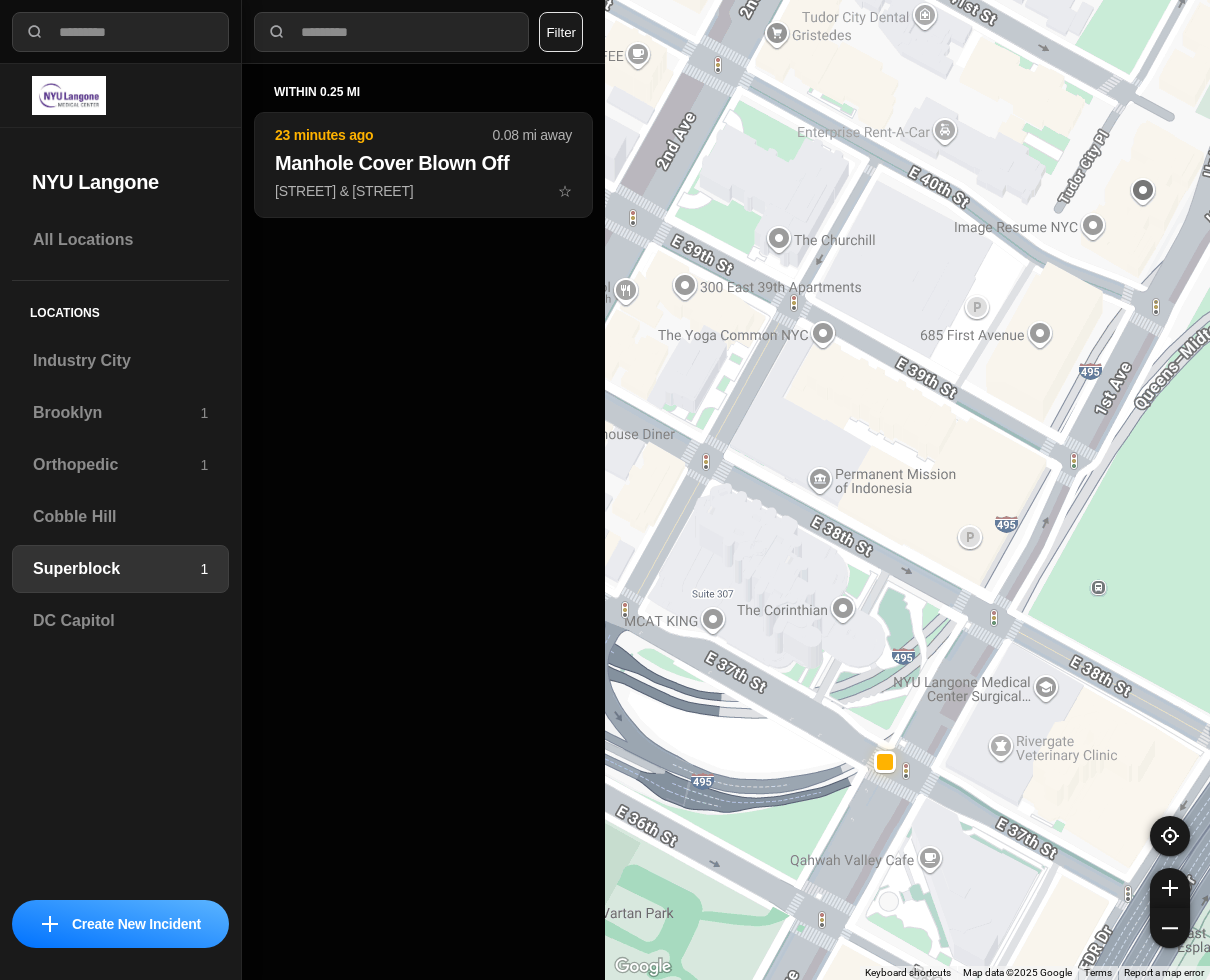 drag, startPoint x: 1013, startPoint y: 733, endPoint x: 1144, endPoint y: 692, distance: 137.26616 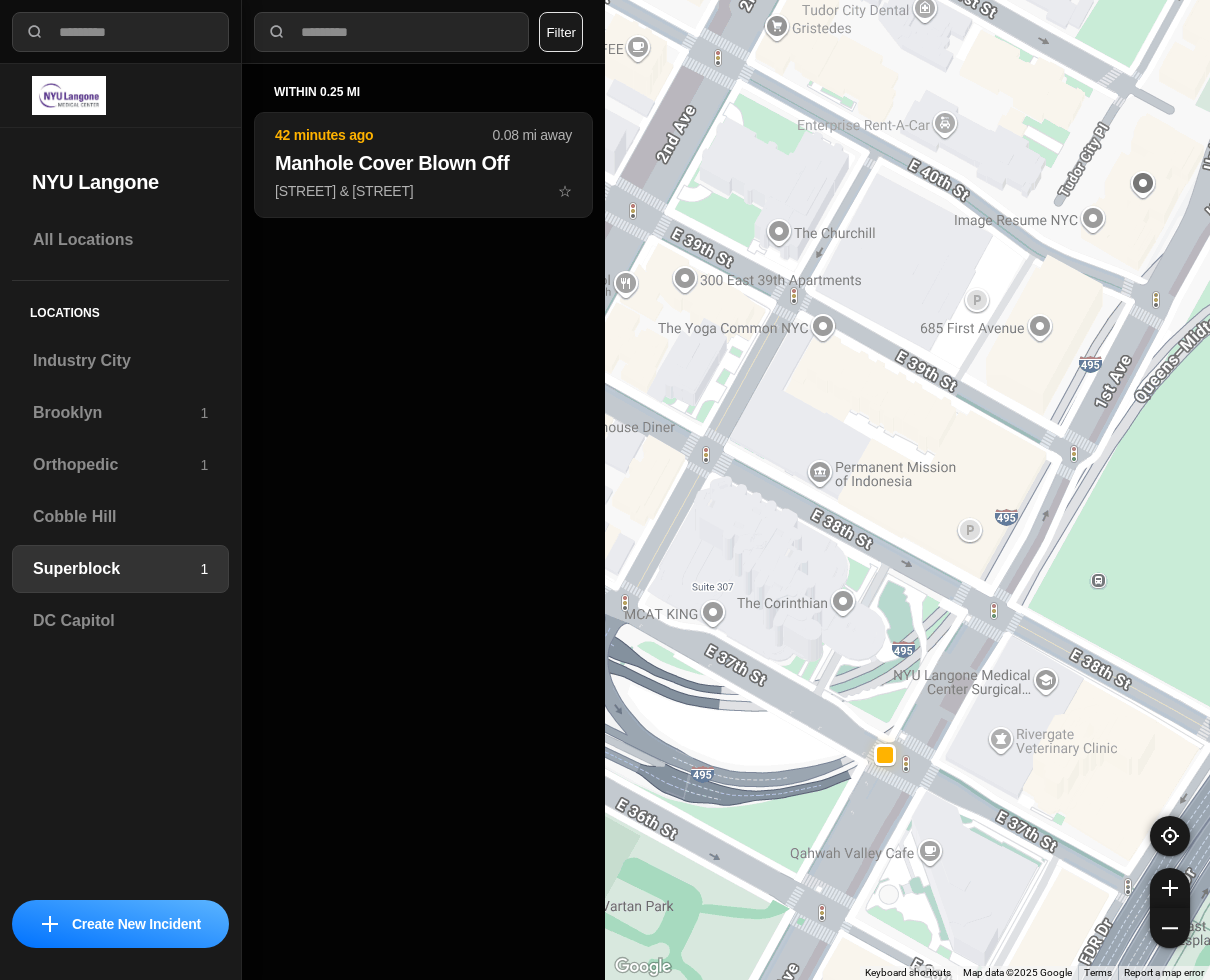 drag, startPoint x: 340, startPoint y: 428, endPoint x: 312, endPoint y: 452, distance: 36.878178 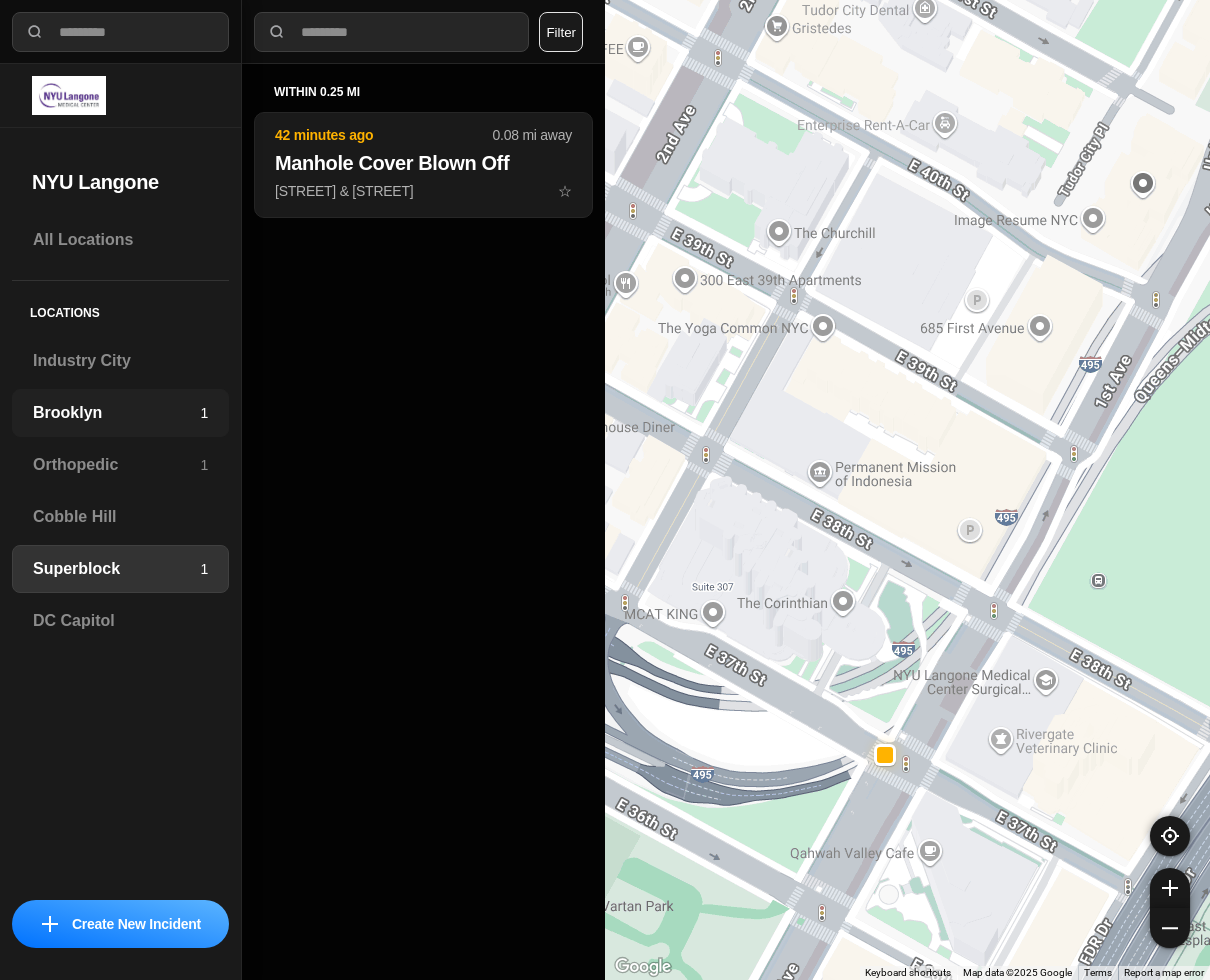 click on "Brooklyn" at bounding box center (116, 413) 